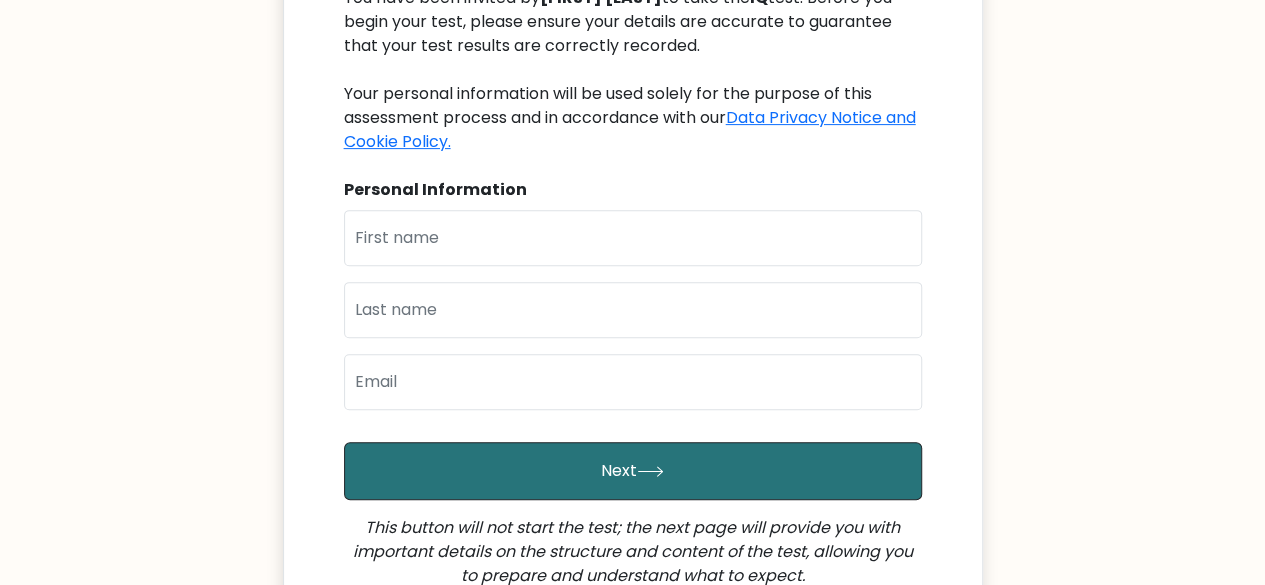 scroll, scrollTop: 280, scrollLeft: 0, axis: vertical 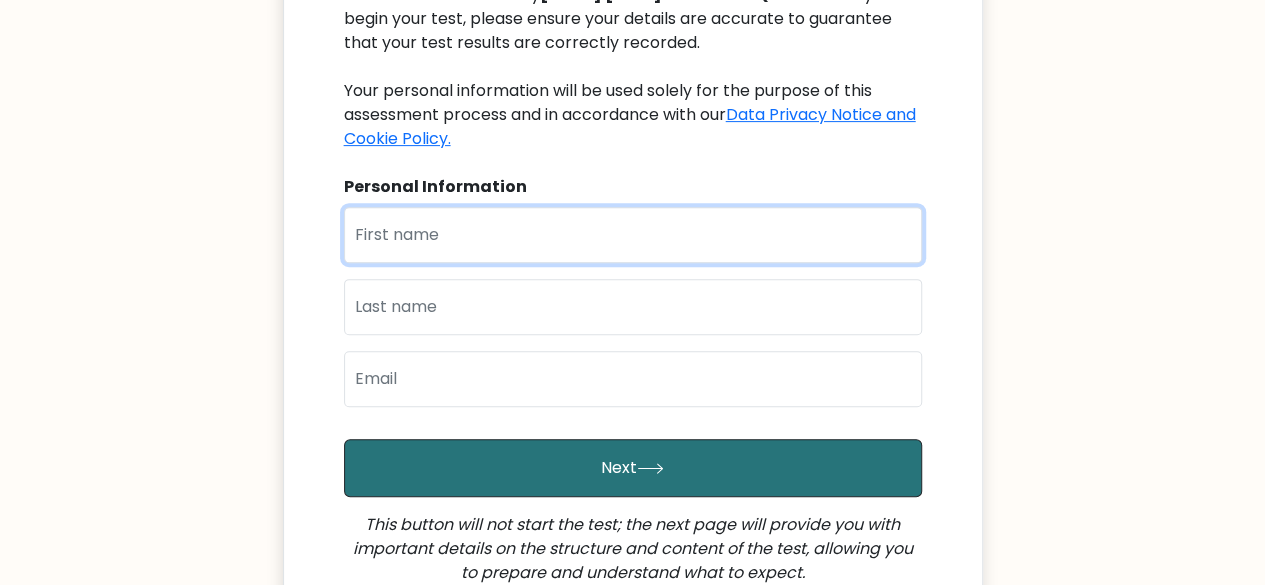 click at bounding box center (633, 235) 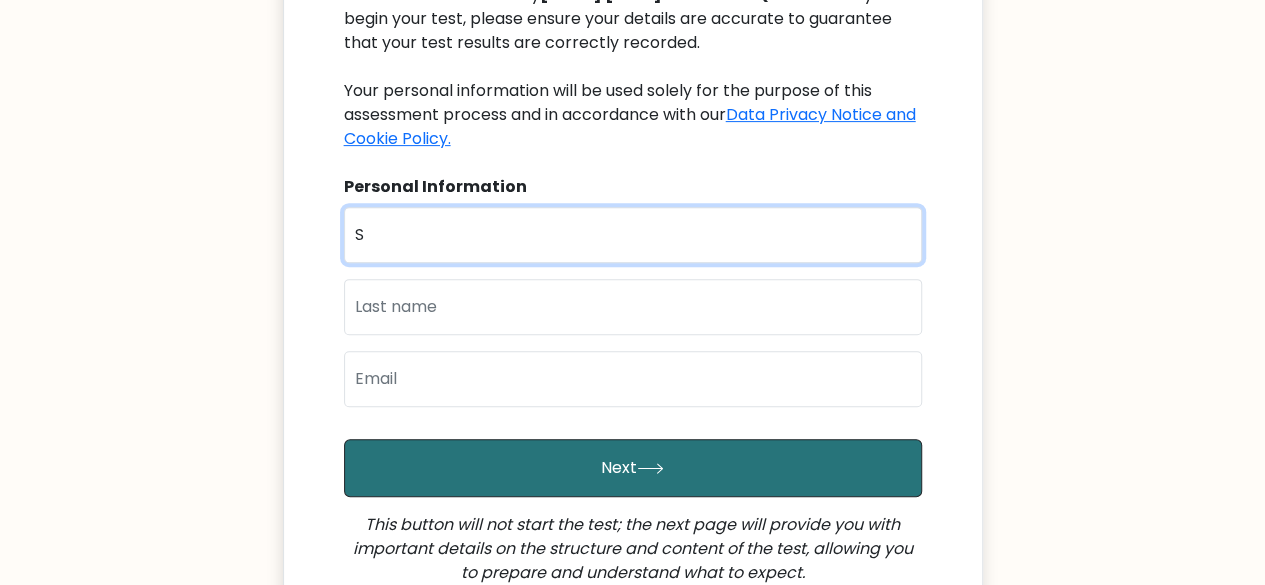 type on "S" 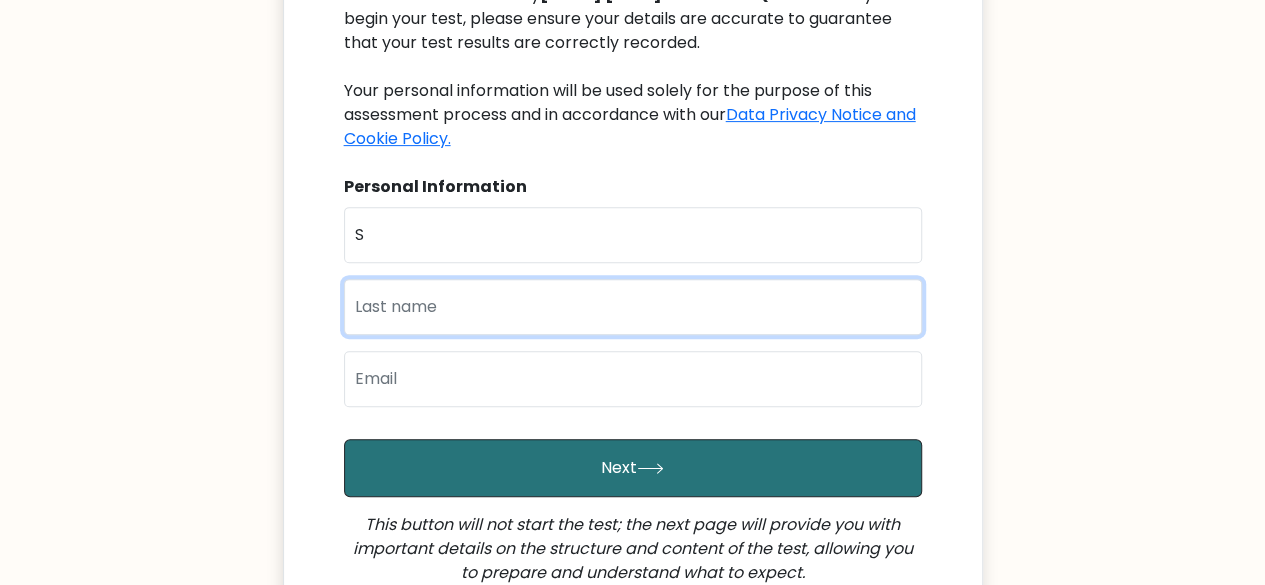 click at bounding box center (633, 307) 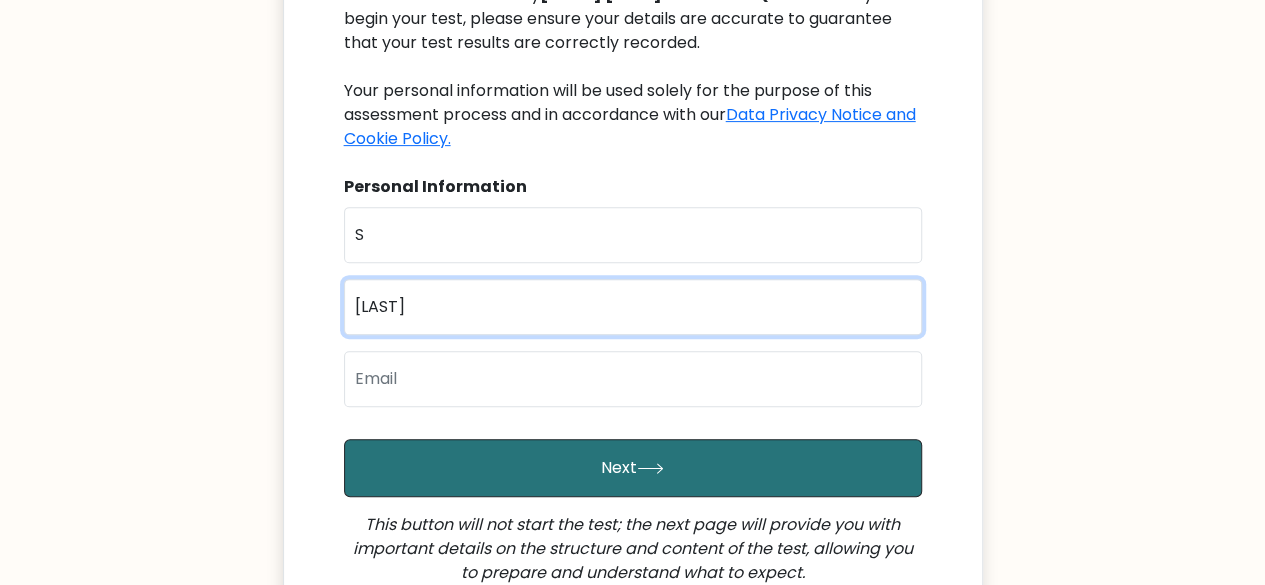 type on "Thakur" 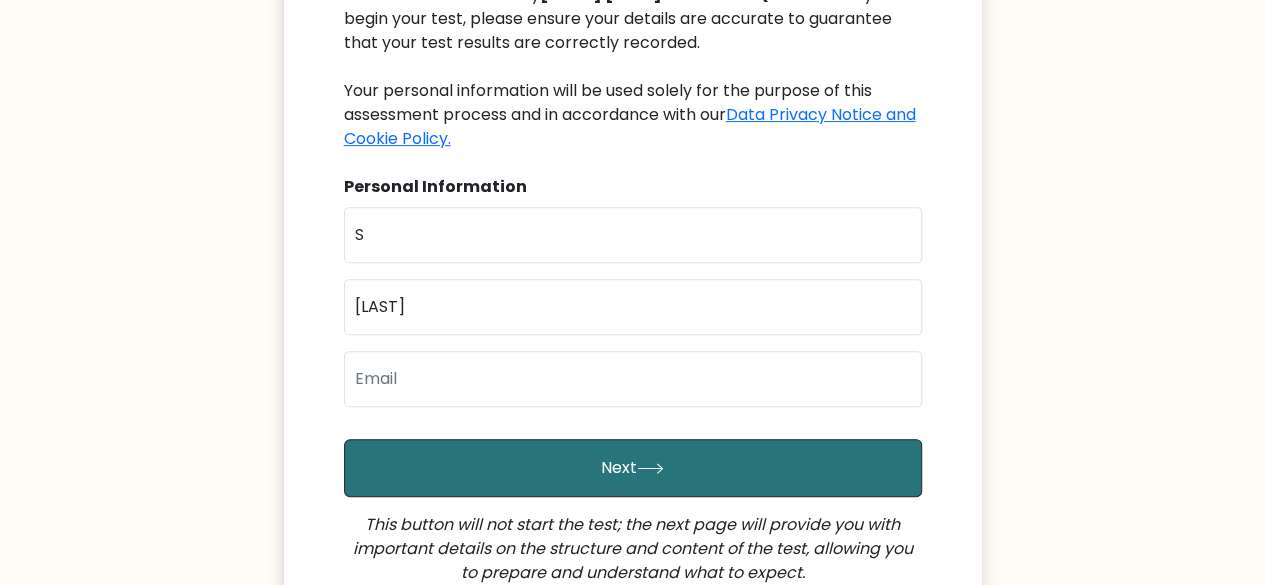 drag, startPoint x: 575, startPoint y: 411, endPoint x: 608, endPoint y: 383, distance: 43.27817 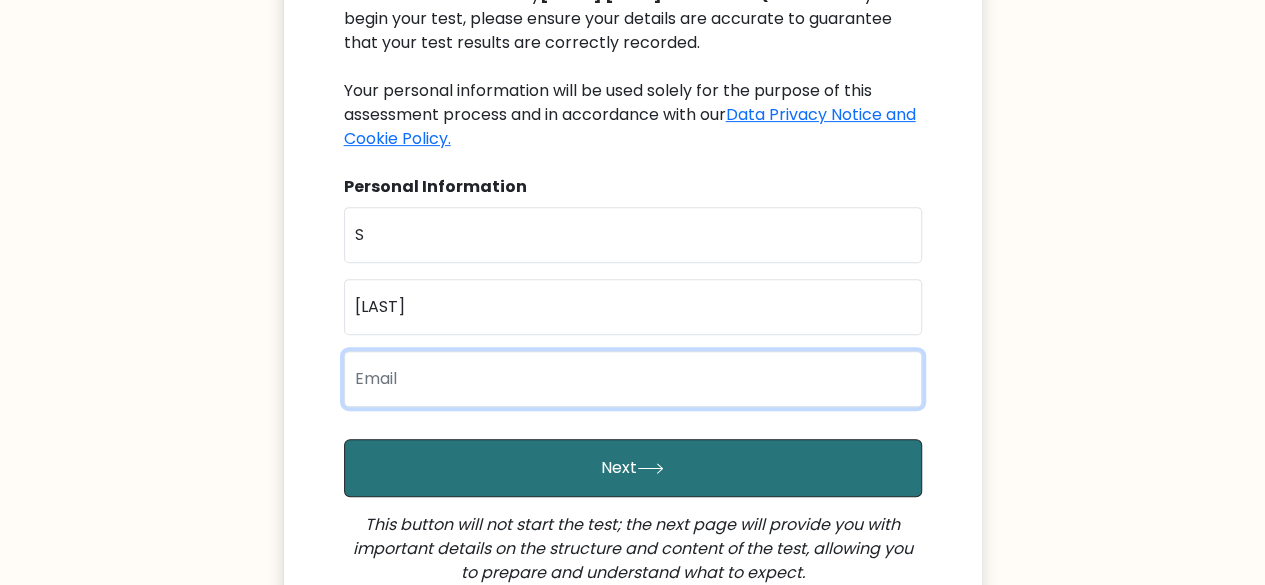 click at bounding box center (633, 379) 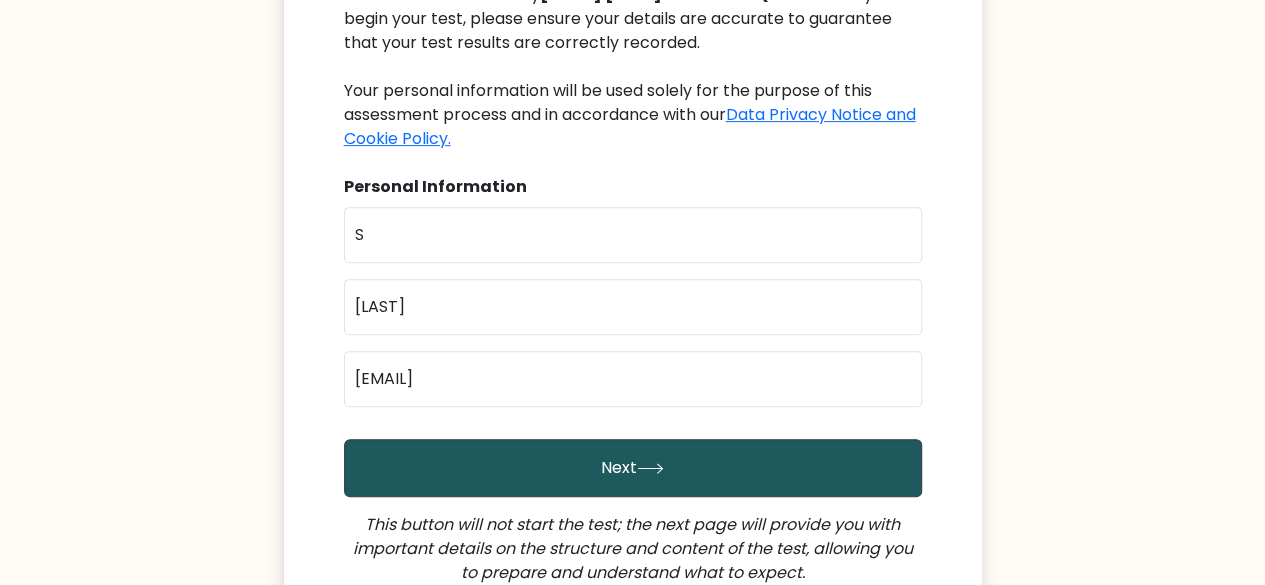 click on "Next" at bounding box center [633, 468] 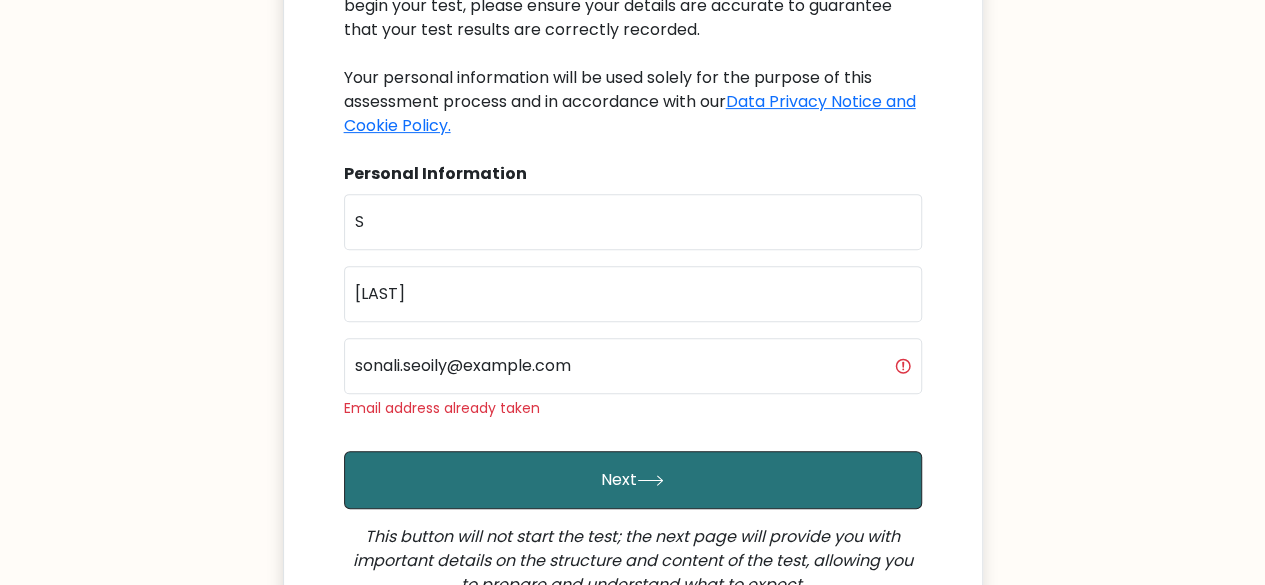 scroll, scrollTop: 295, scrollLeft: 0, axis: vertical 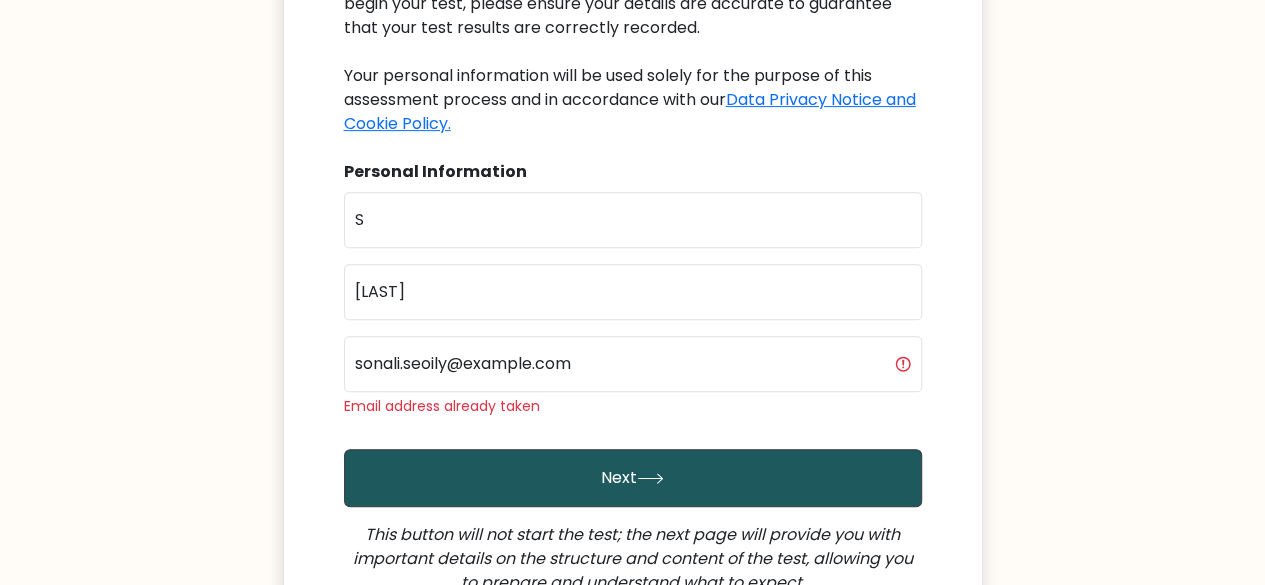 click on "Next" at bounding box center (633, 478) 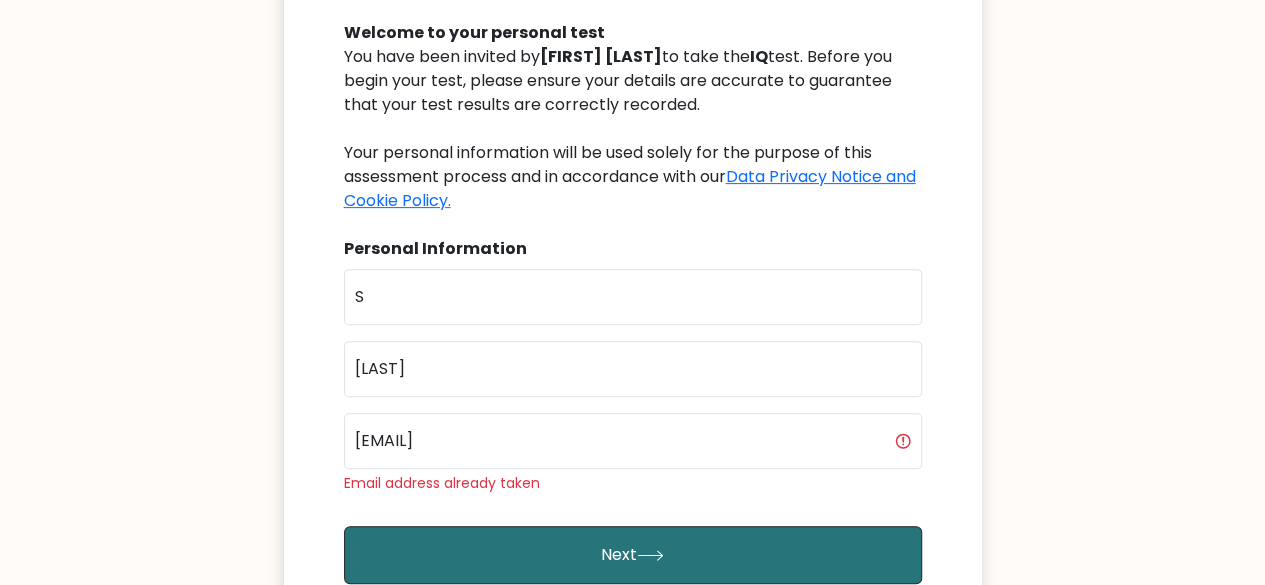 scroll, scrollTop: 378, scrollLeft: 0, axis: vertical 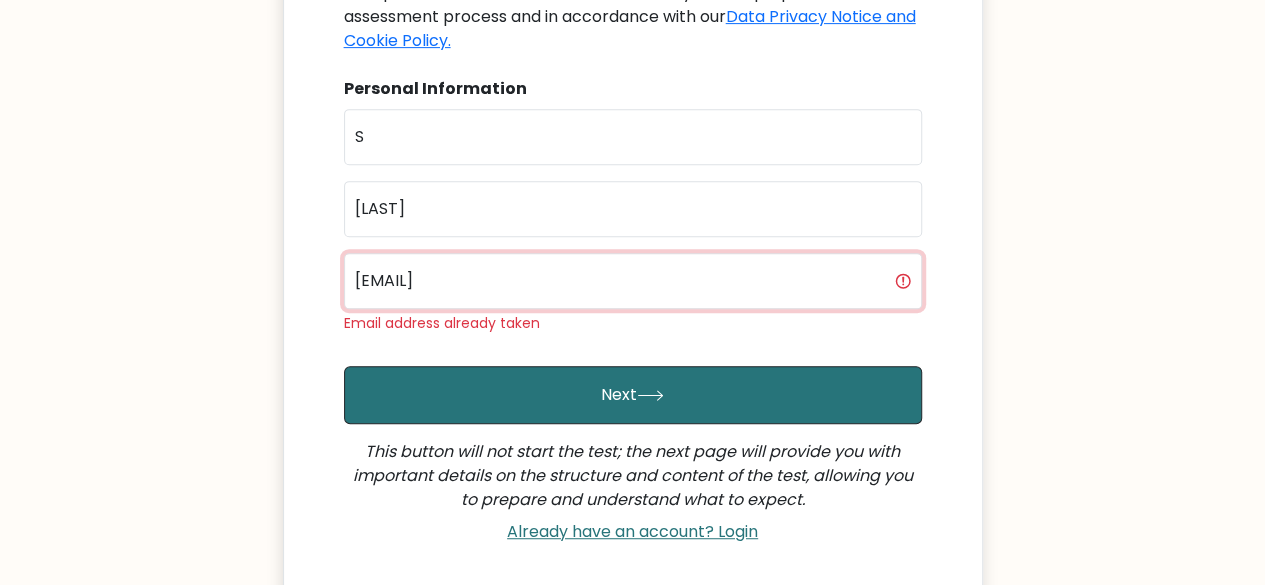 click on "[EMAIL]" at bounding box center [633, 281] 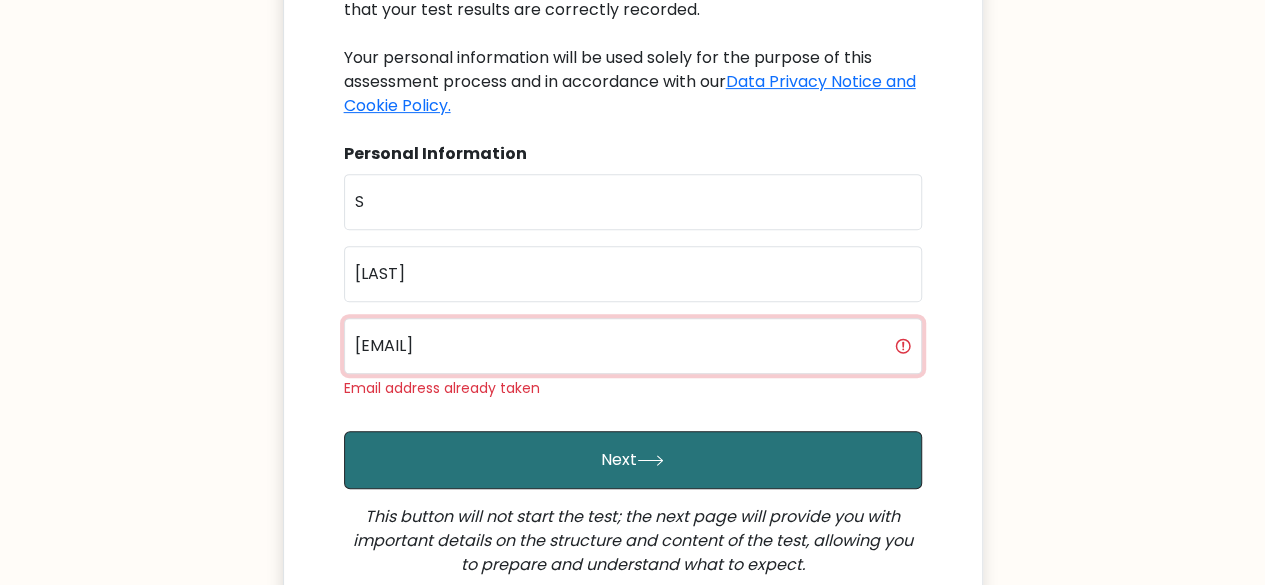 scroll, scrollTop: 314, scrollLeft: 0, axis: vertical 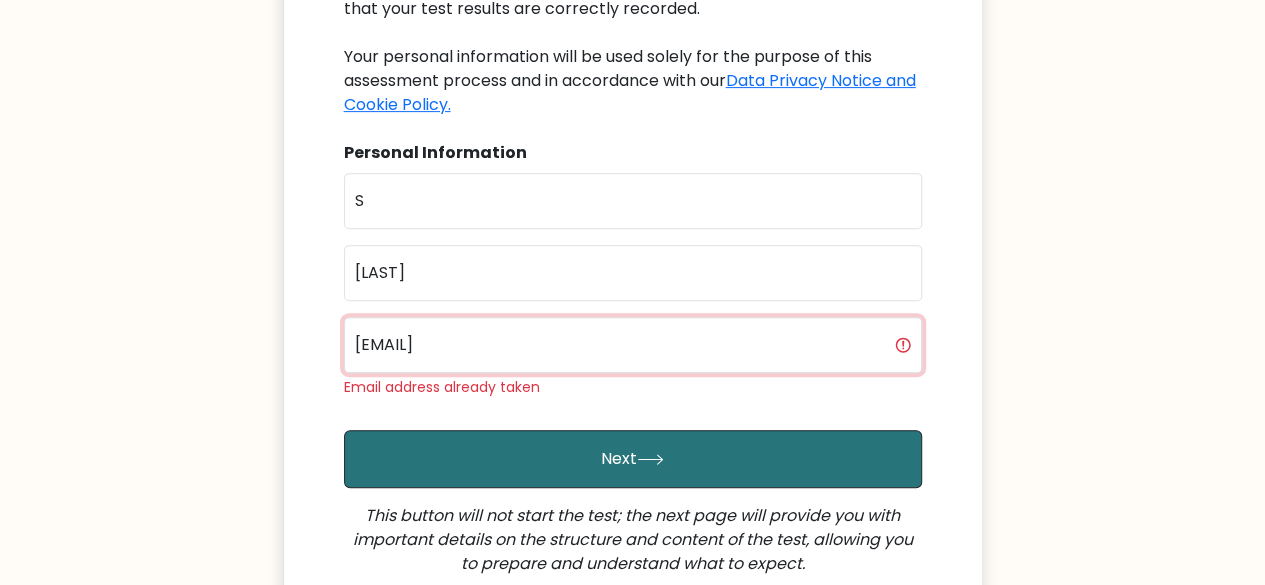 click on "[EMAIL]" at bounding box center (633, 345) 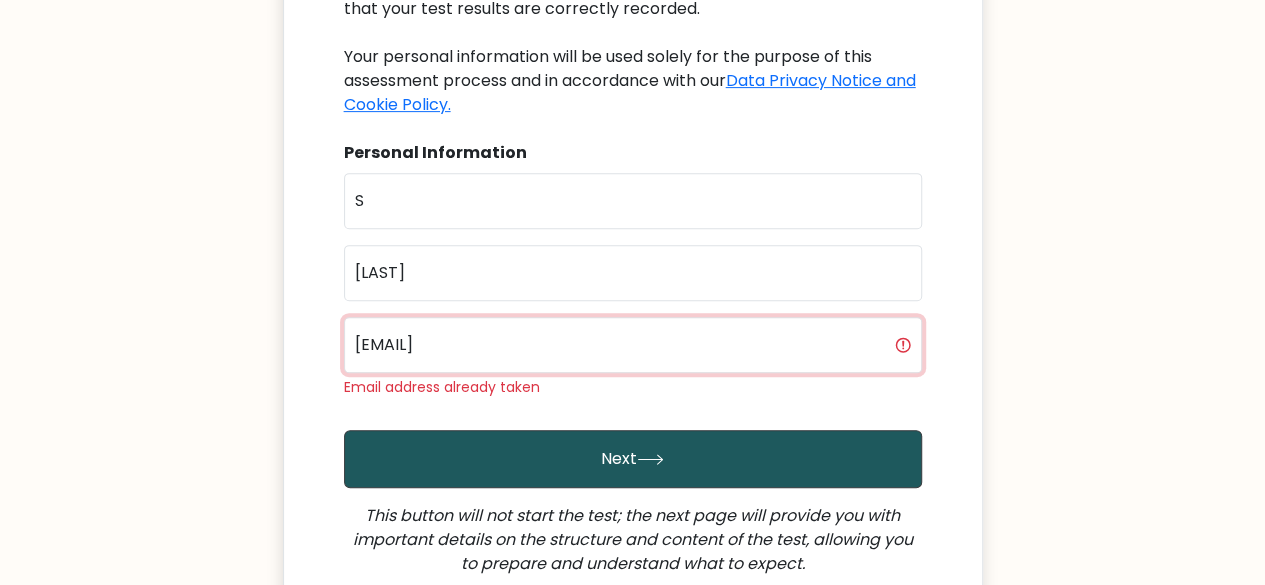 type on "sonalithakur1808@gmail.com" 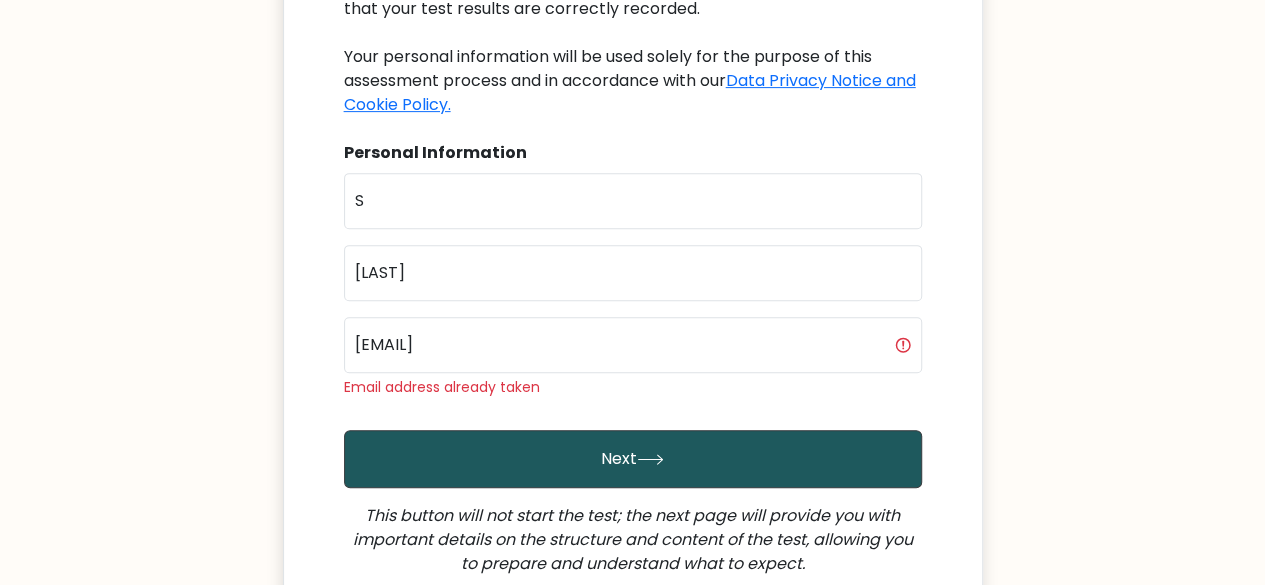 click on "Next" at bounding box center [633, 459] 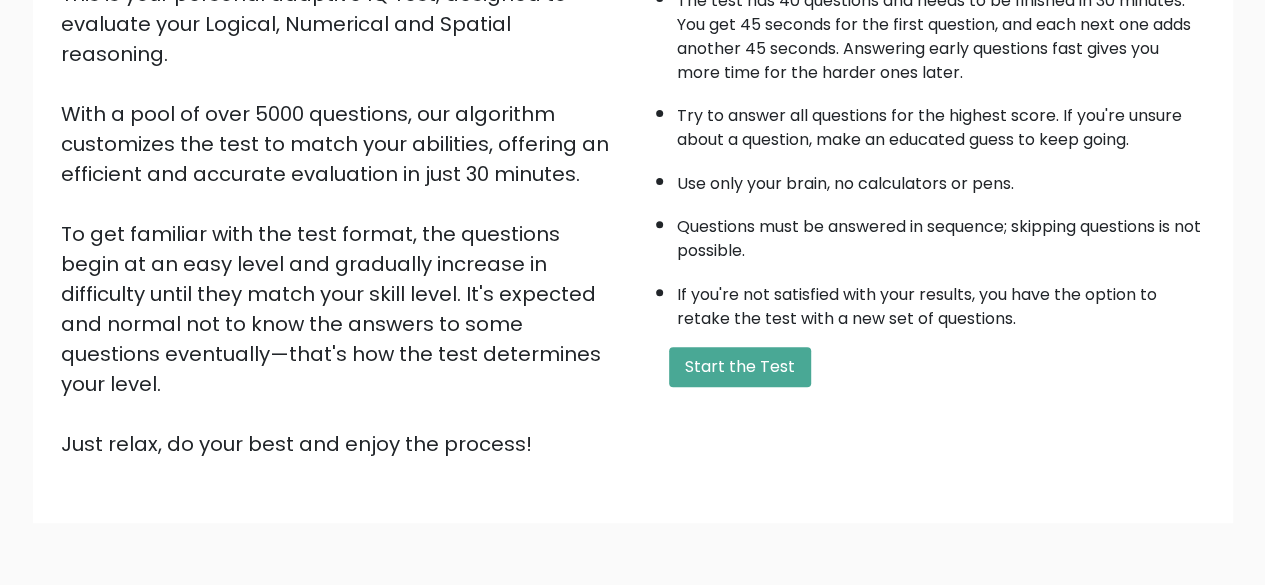scroll, scrollTop: 330, scrollLeft: 0, axis: vertical 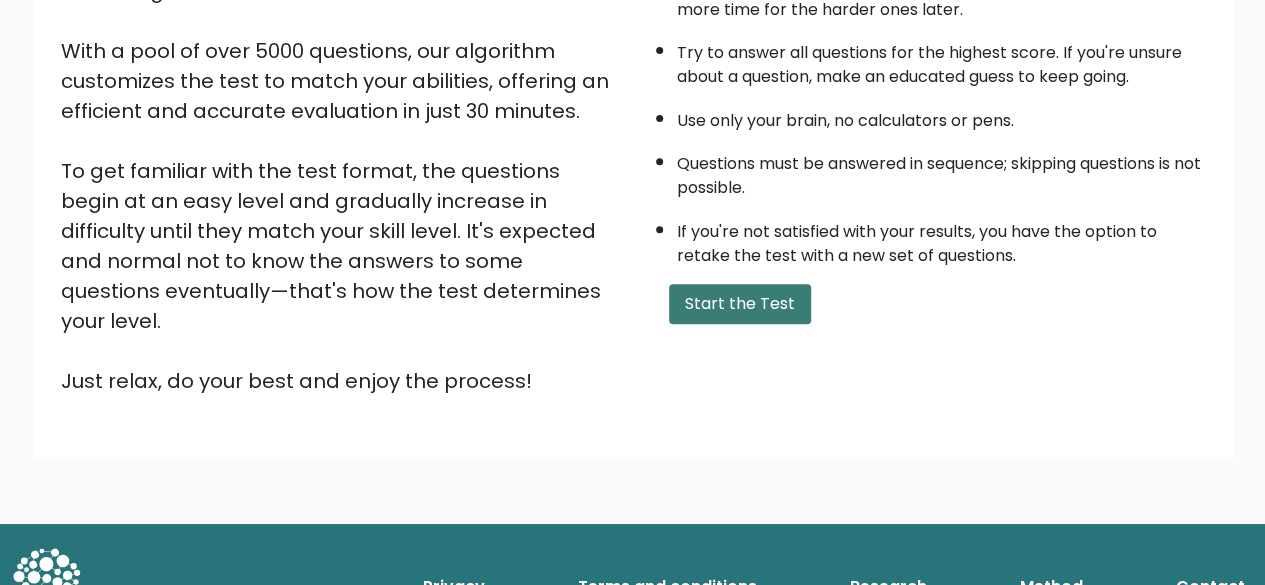 click on "Start the Test" at bounding box center [740, 304] 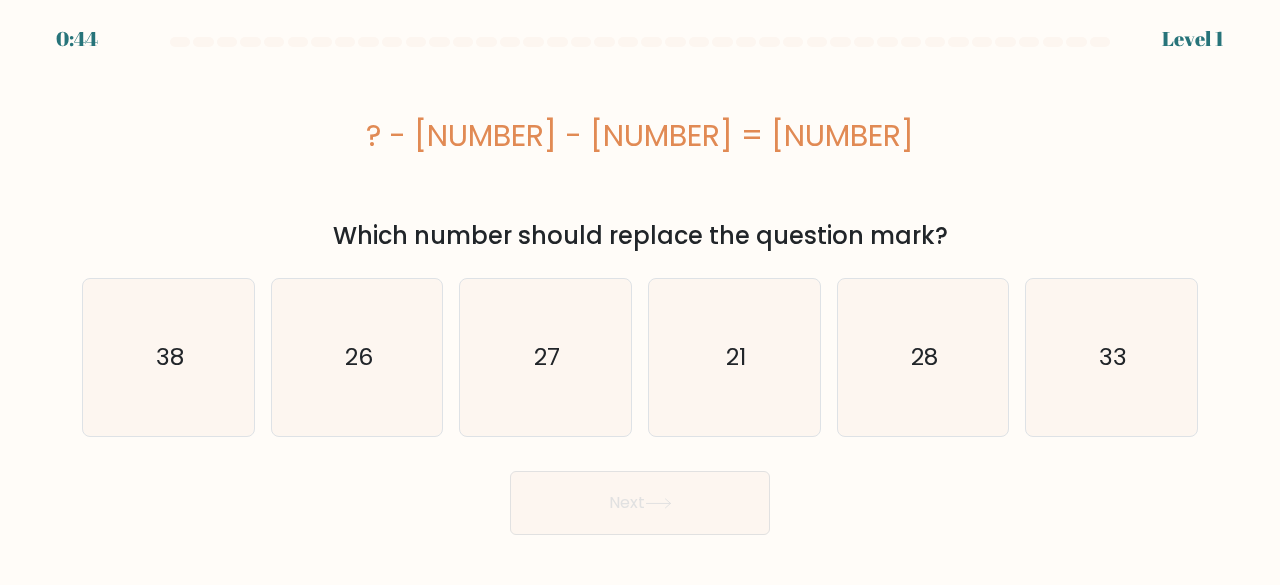 scroll, scrollTop: 0, scrollLeft: 0, axis: both 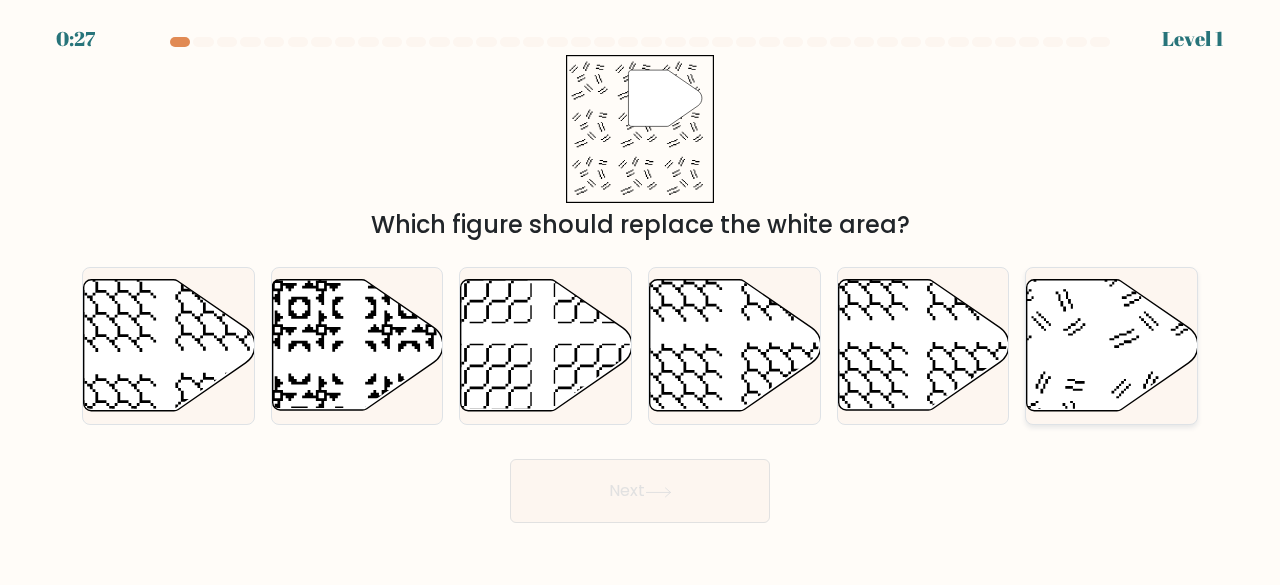 click 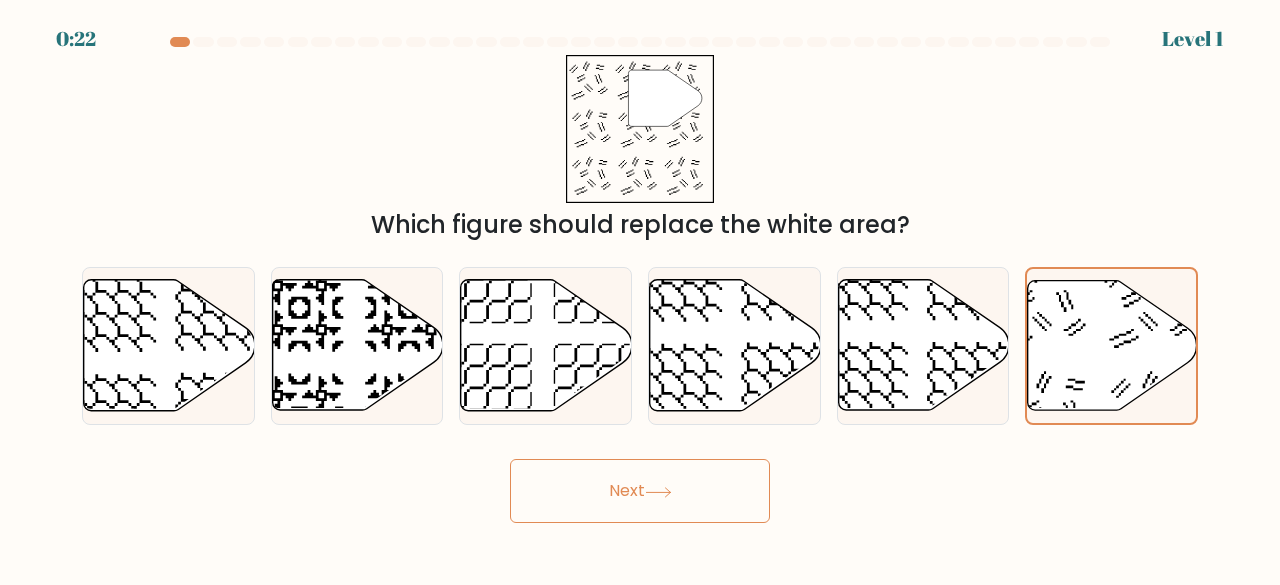 click on "Next" at bounding box center (640, 491) 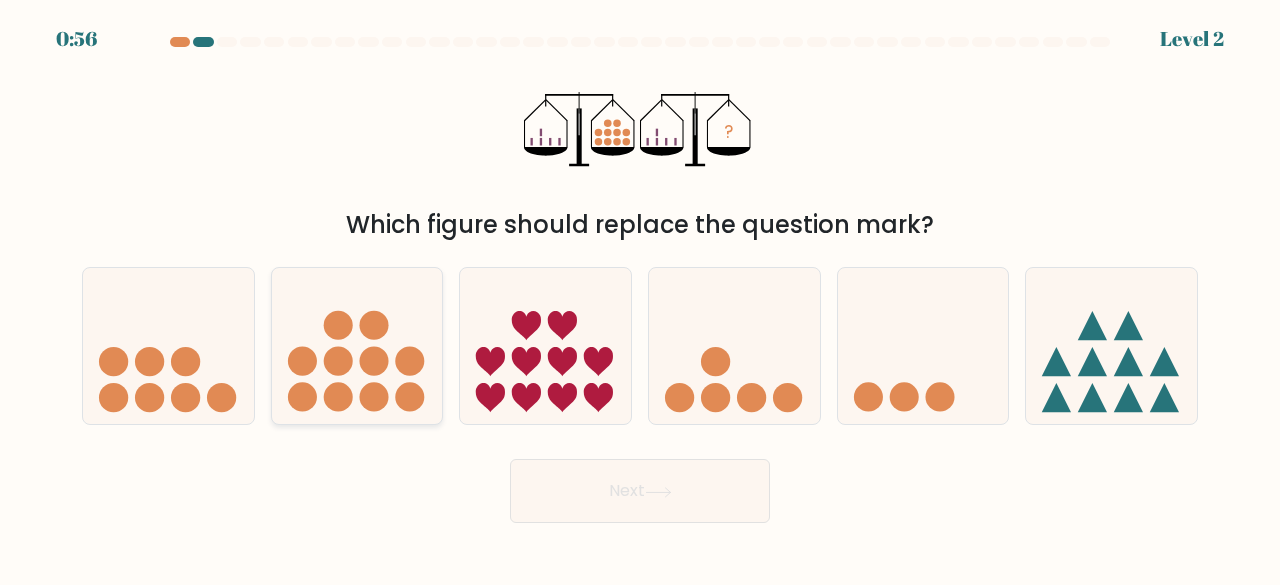 click 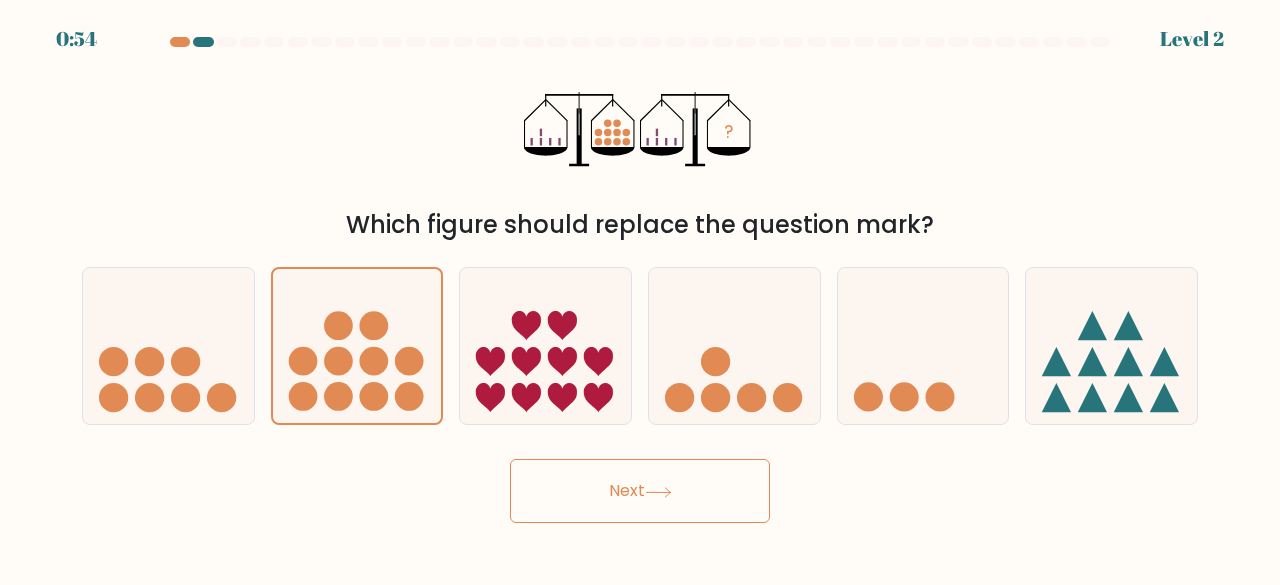 click on "Next" at bounding box center (640, 491) 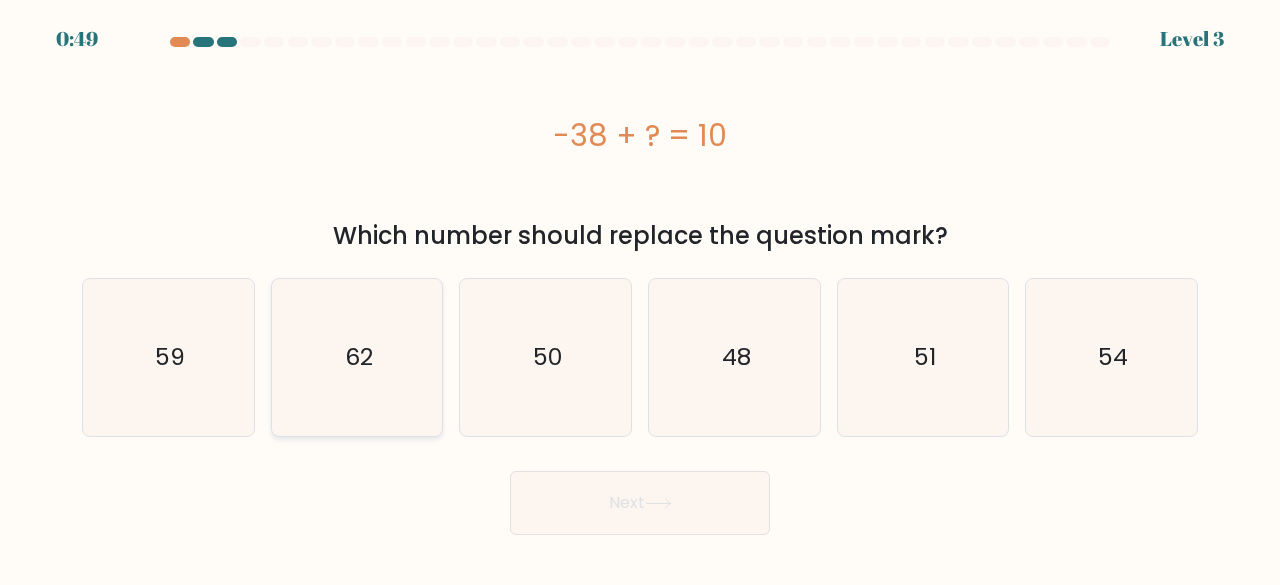 click on "62" 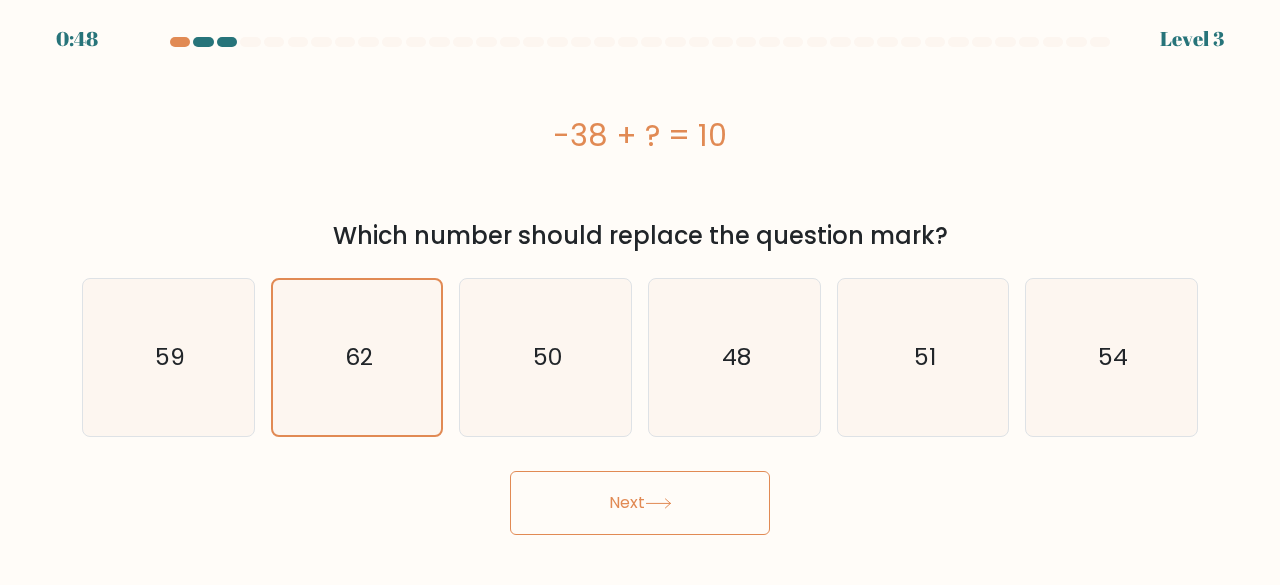 click on "Next" at bounding box center [640, 503] 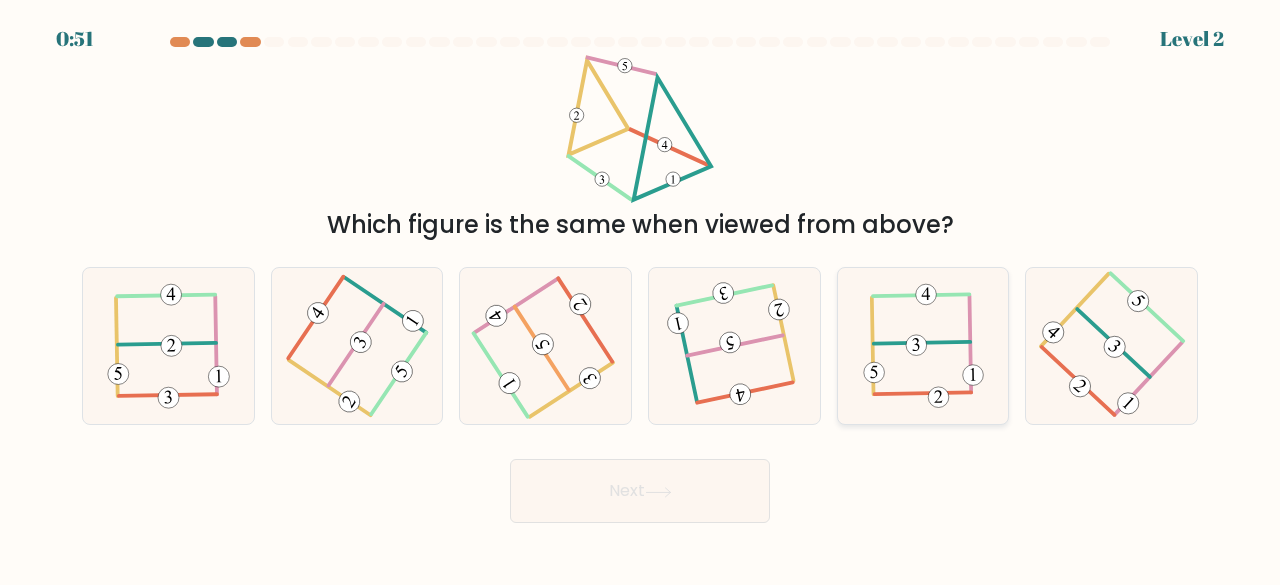 click 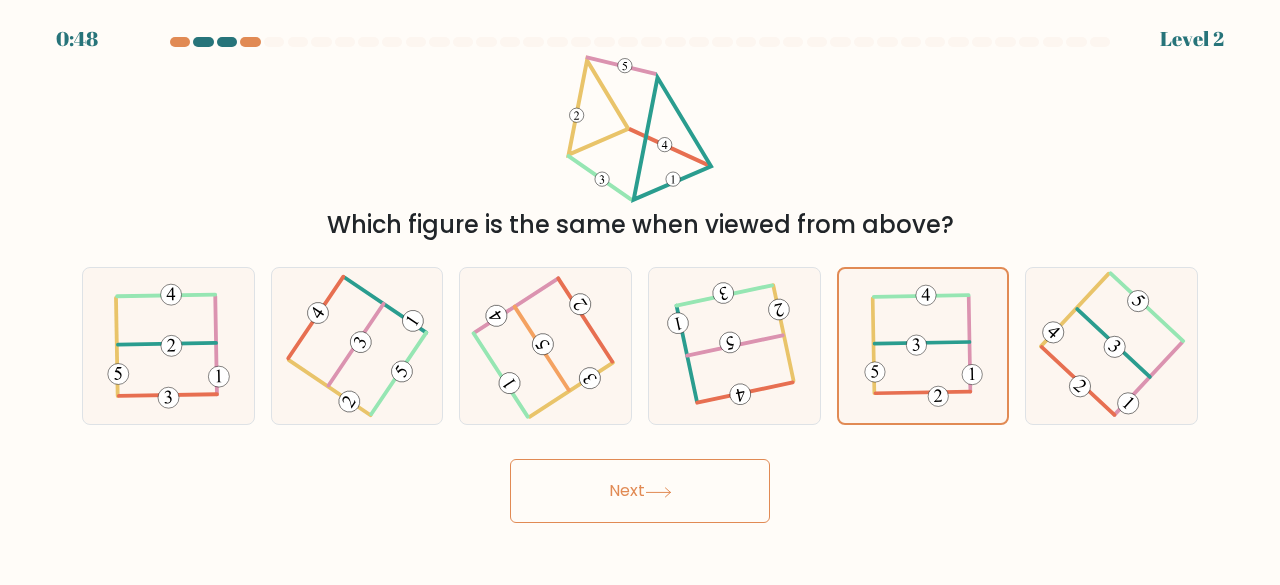 click on "Next" at bounding box center [640, 491] 